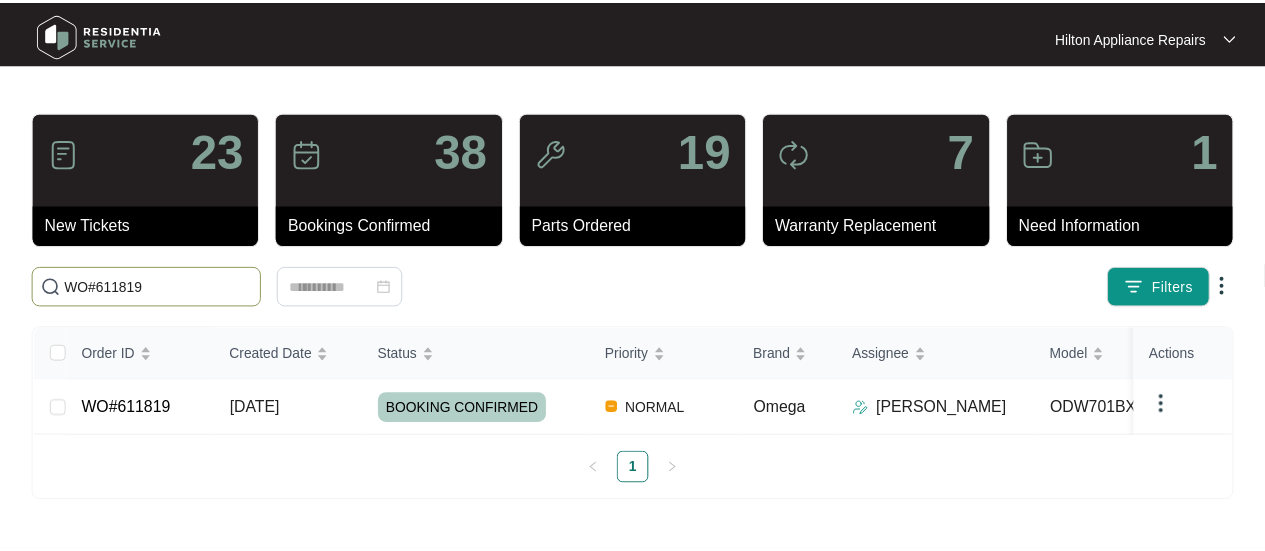 scroll, scrollTop: 0, scrollLeft: 0, axis: both 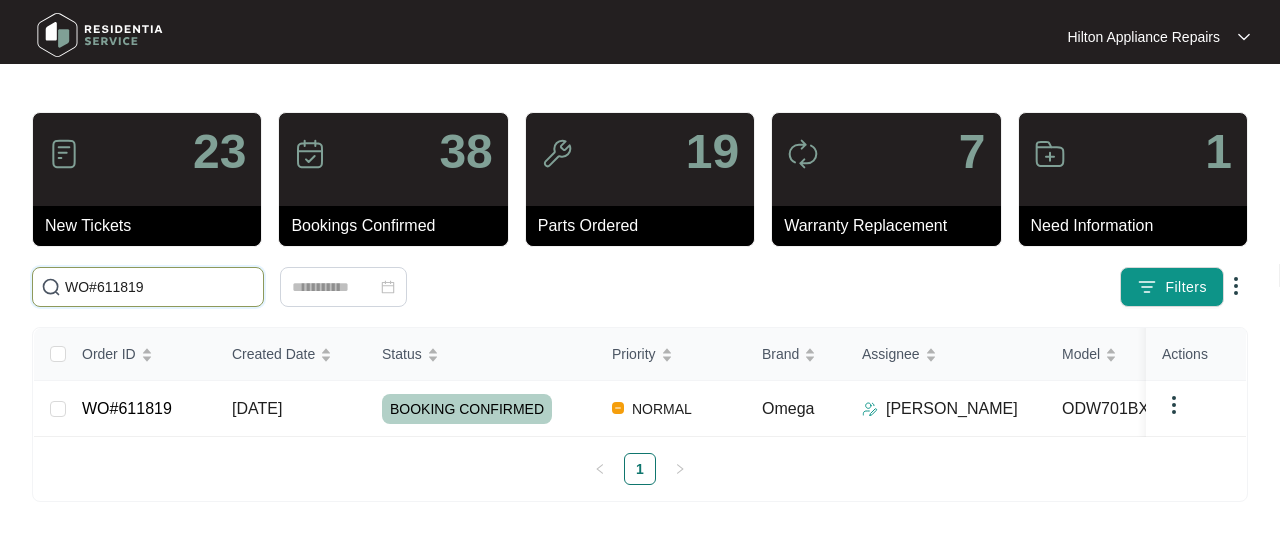 click on "WO#611819" at bounding box center (160, 287) 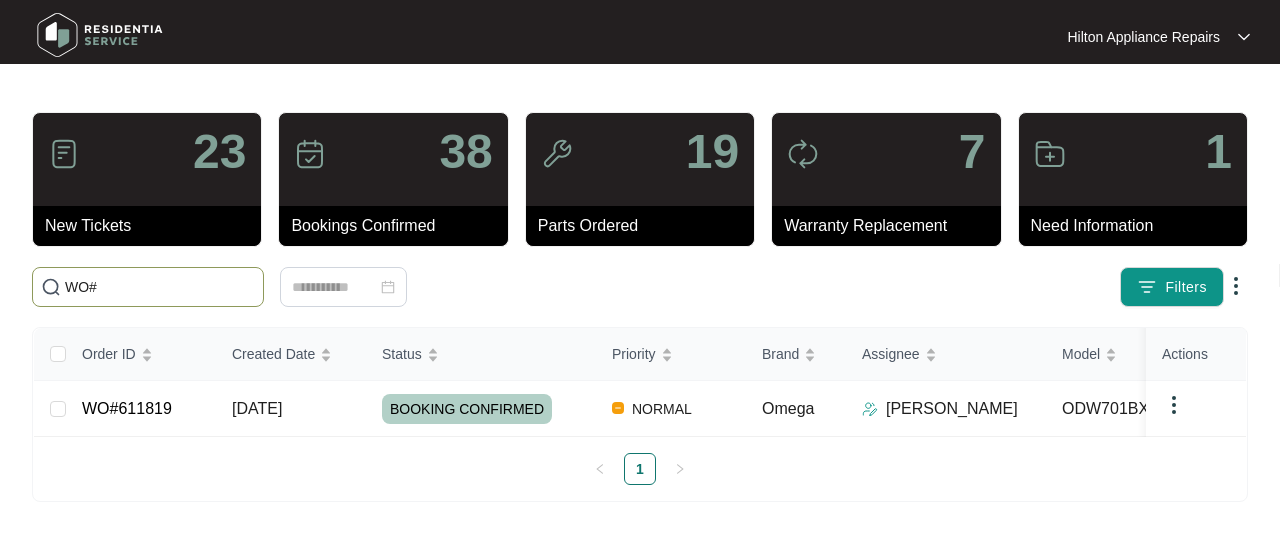 paste on "611988" 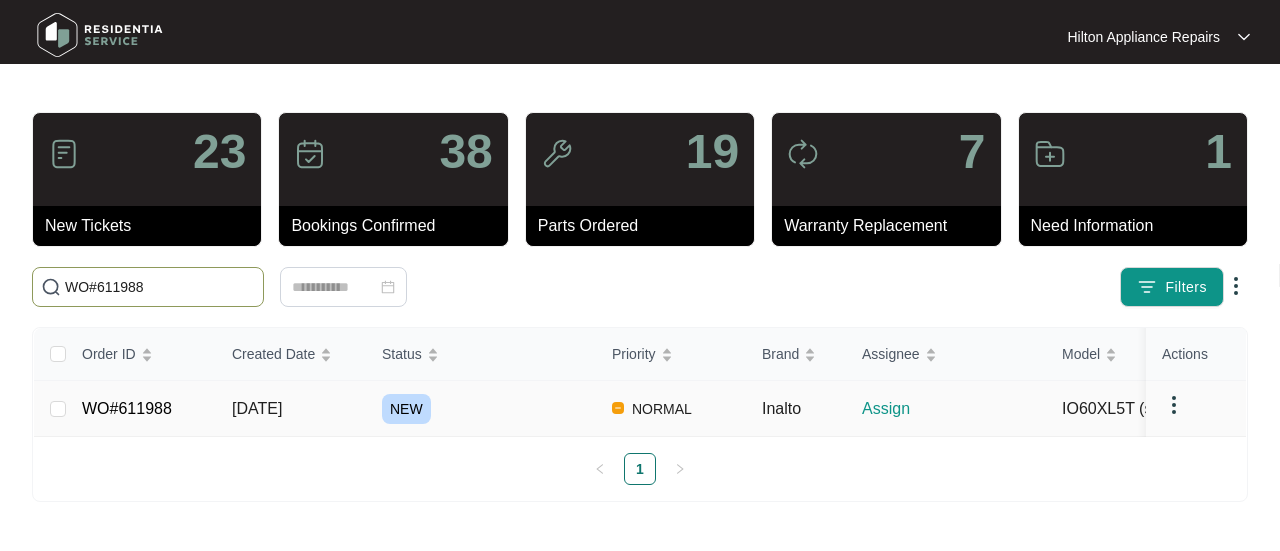 type on "WO#611988" 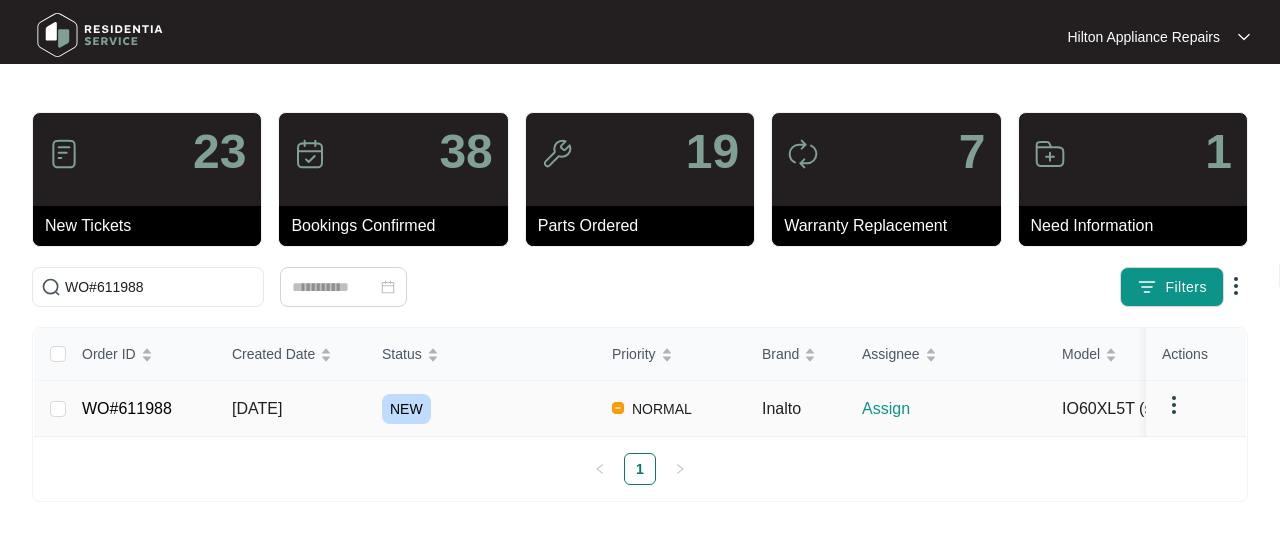 click on "[DATE]" at bounding box center [257, 408] 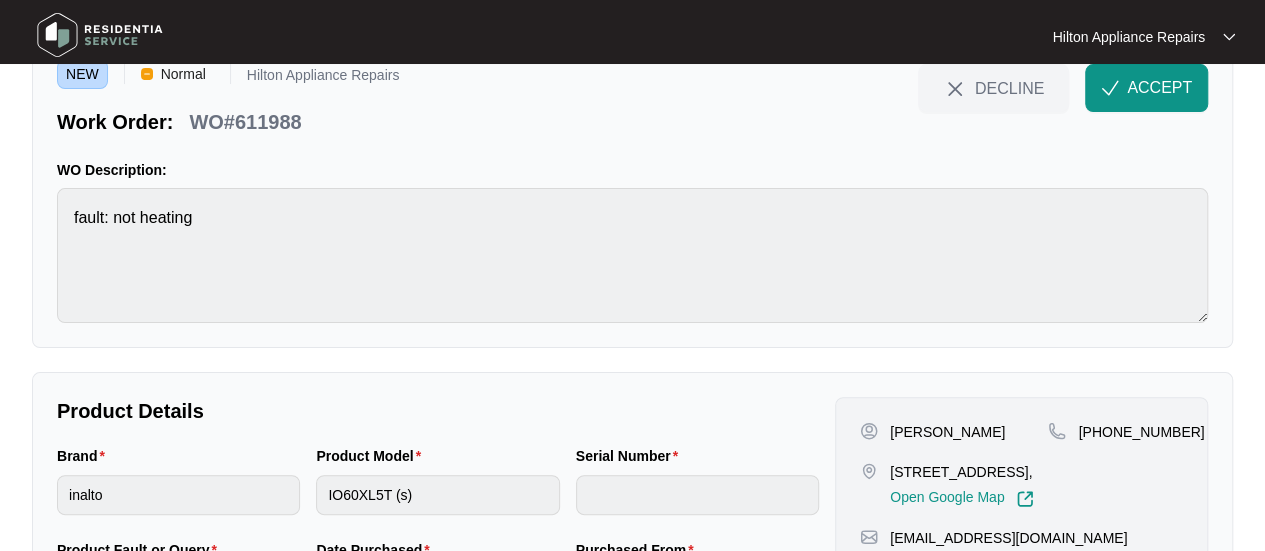 scroll, scrollTop: 0, scrollLeft: 0, axis: both 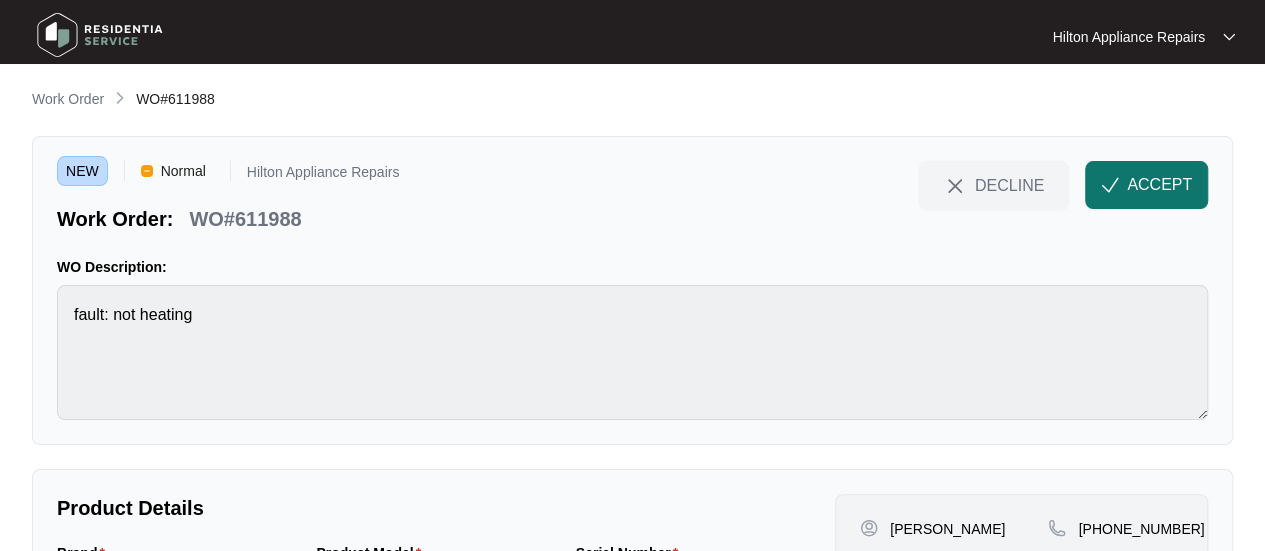 click on "ACCEPT" at bounding box center [1159, 185] 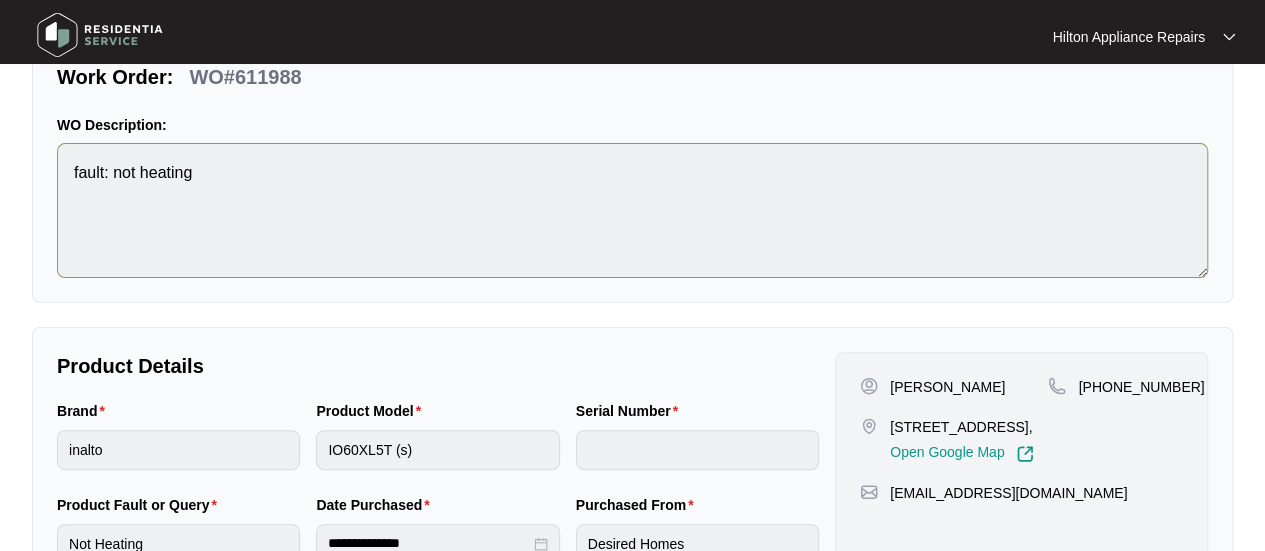 scroll, scrollTop: 300, scrollLeft: 0, axis: vertical 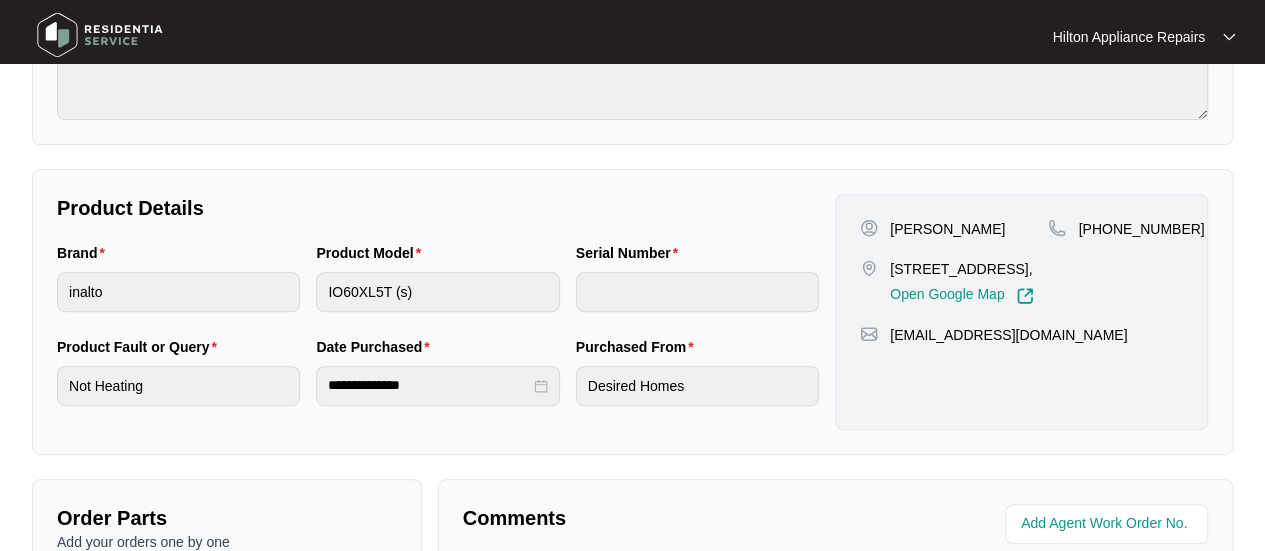 drag, startPoint x: 939, startPoint y: 287, endPoint x: 892, endPoint y: 270, distance: 49.979996 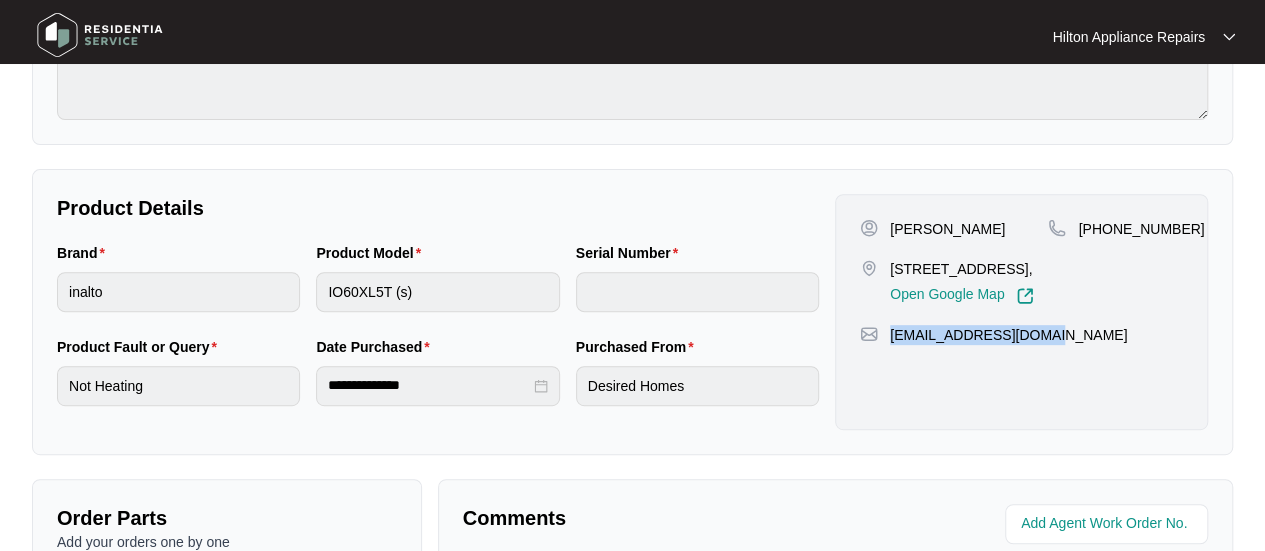 drag, startPoint x: 1029, startPoint y: 351, endPoint x: 876, endPoint y: 375, distance: 154.87091 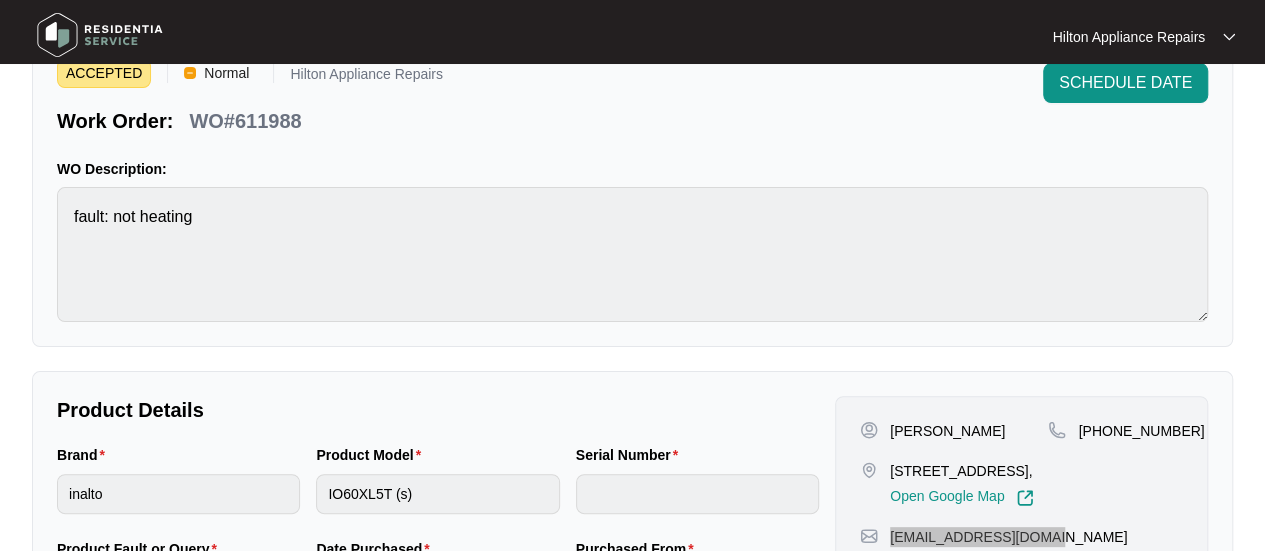 scroll, scrollTop: 0, scrollLeft: 0, axis: both 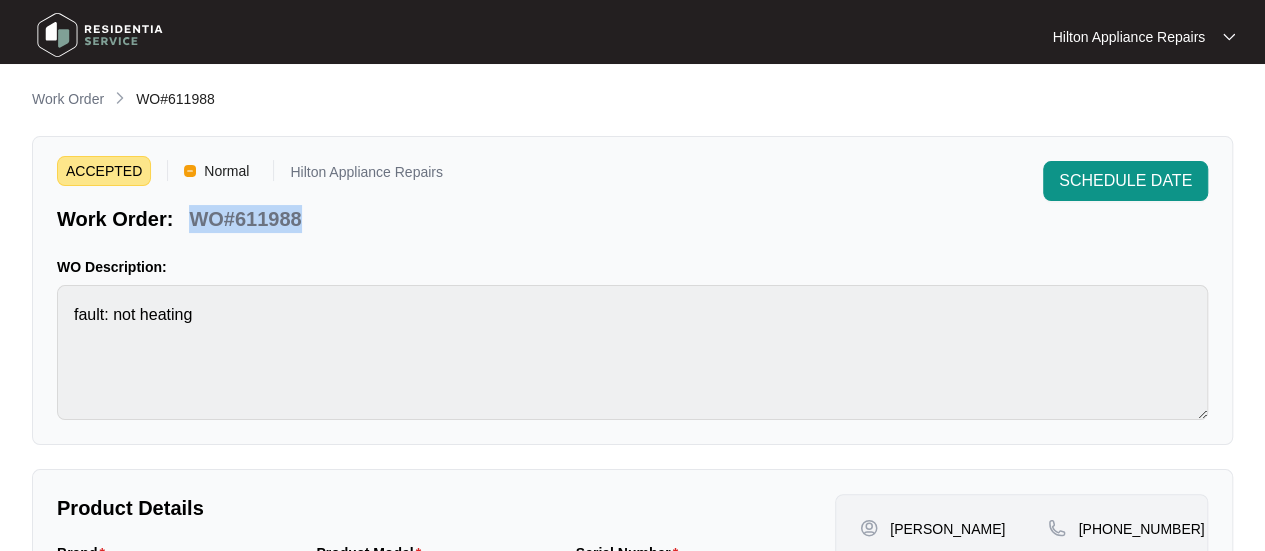 drag, startPoint x: 310, startPoint y: 217, endPoint x: 195, endPoint y: 223, distance: 115.15642 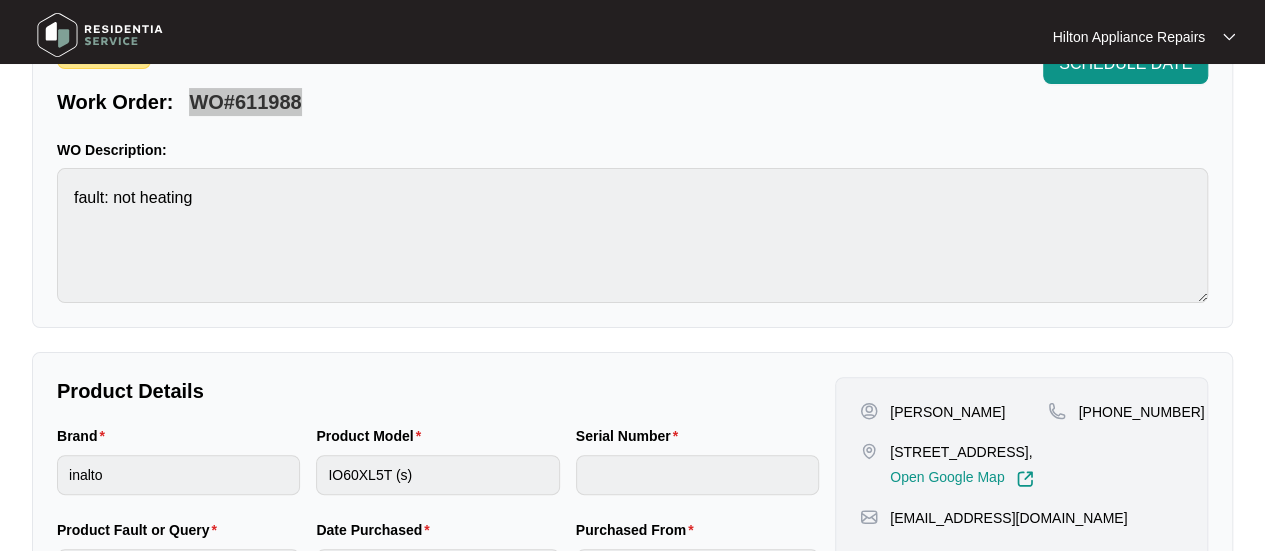 scroll, scrollTop: 200, scrollLeft: 0, axis: vertical 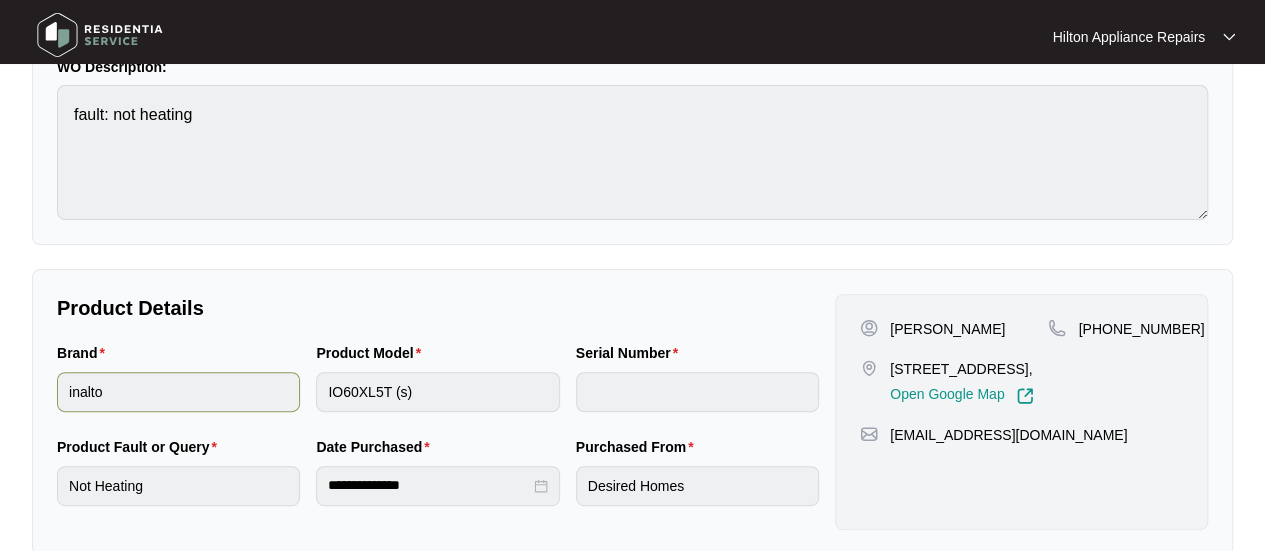 click on "Brand inalto Product Model IO60XL5T (s) Serial Number" at bounding box center [438, 389] 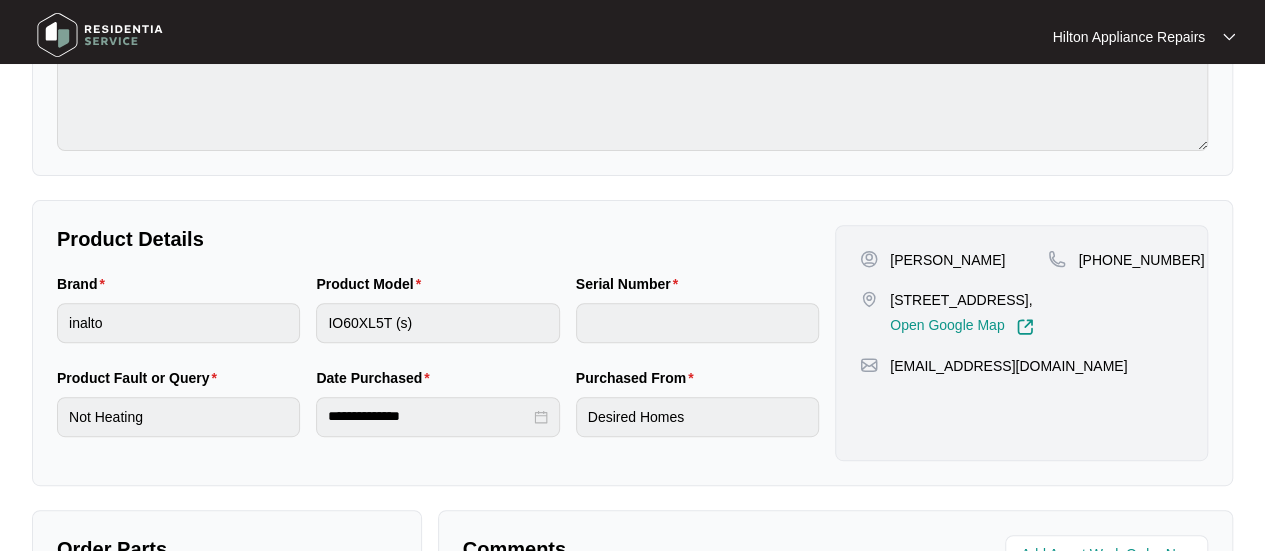 scroll, scrollTop: 400, scrollLeft: 0, axis: vertical 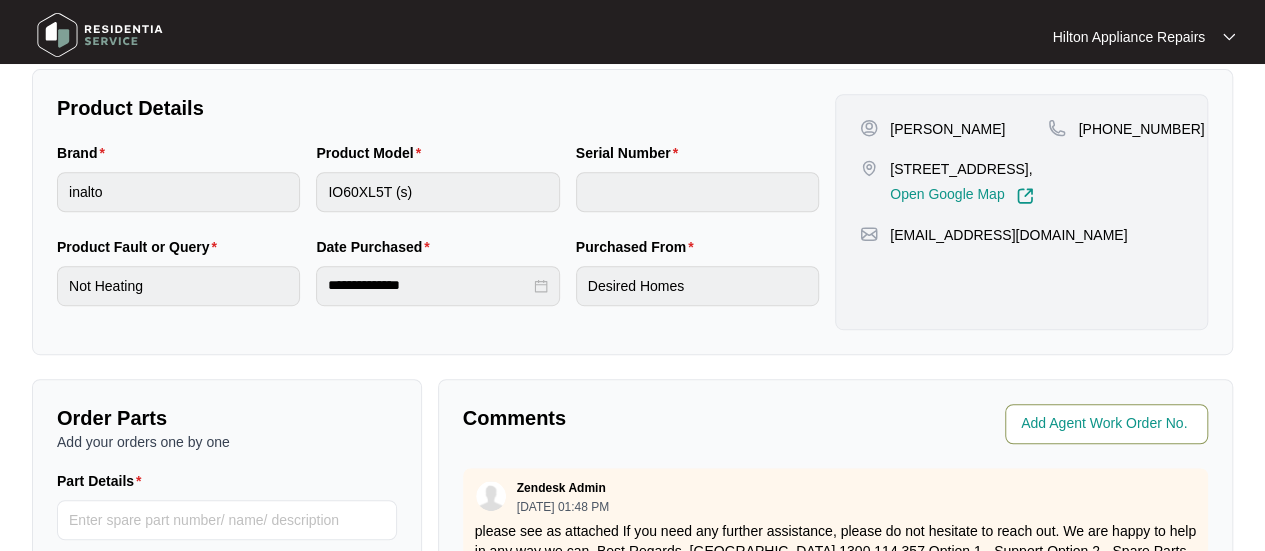 click at bounding box center (1108, 424) 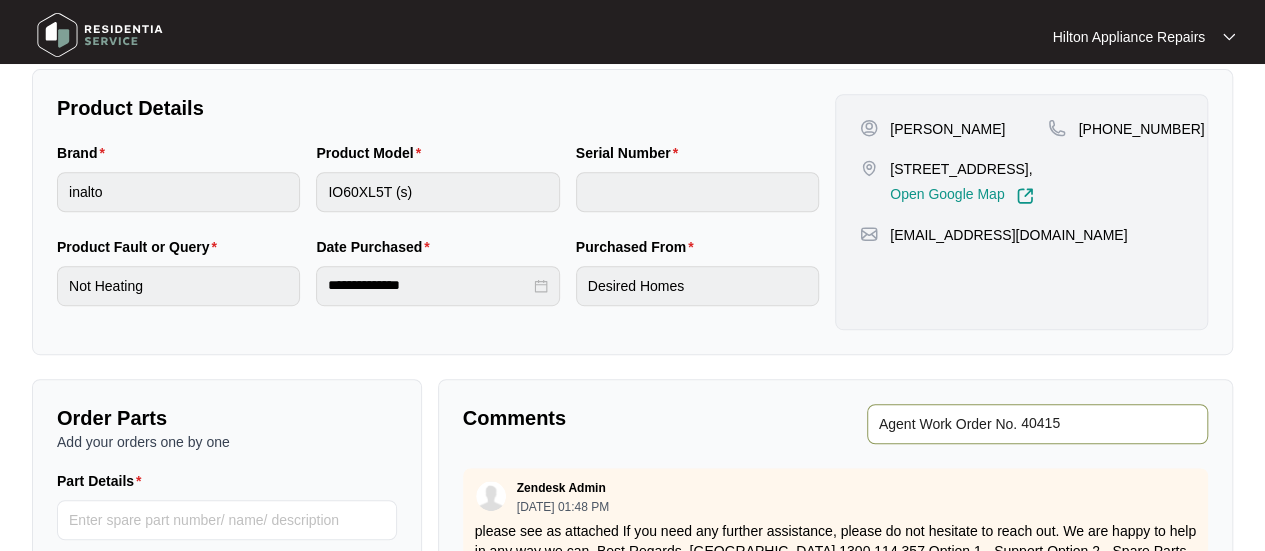 type on "40415" 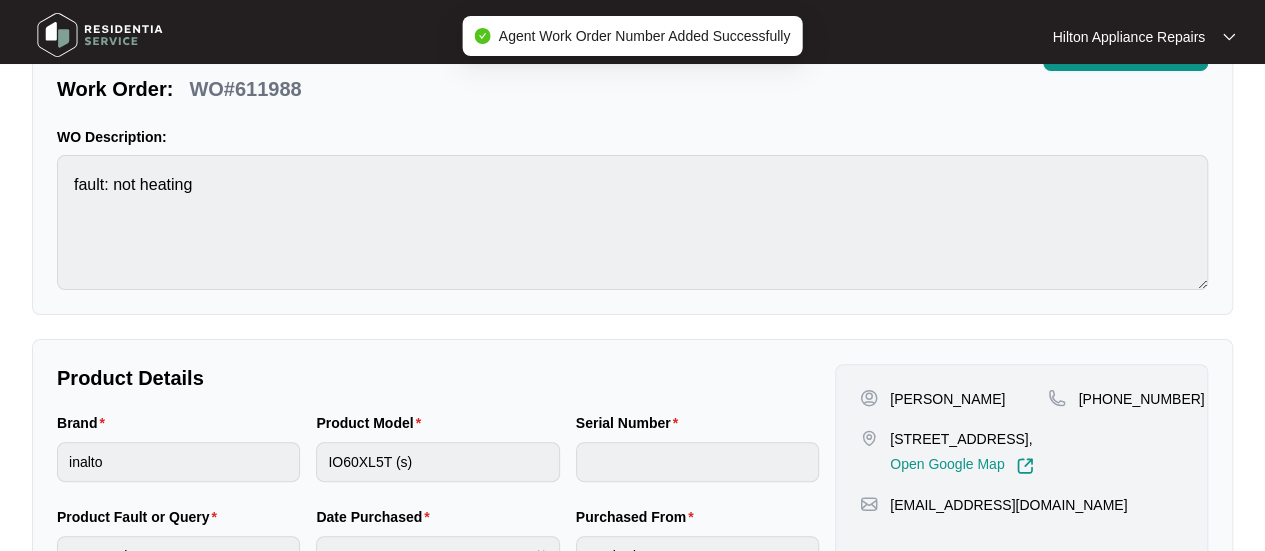 scroll, scrollTop: 0, scrollLeft: 0, axis: both 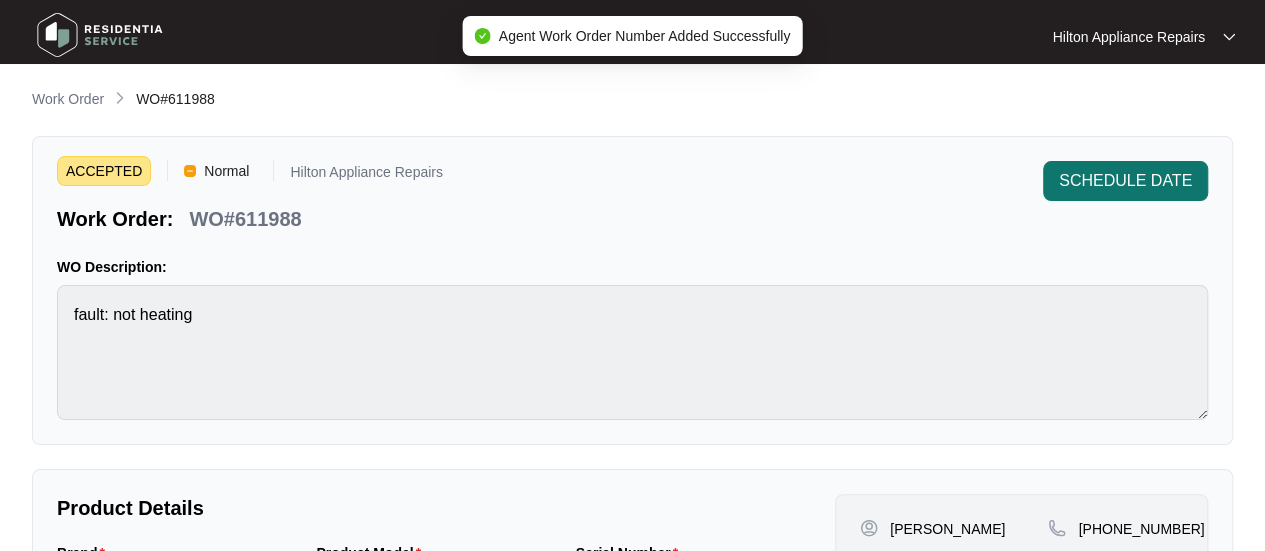 click on "SCHEDULE DATE" at bounding box center [1125, 181] 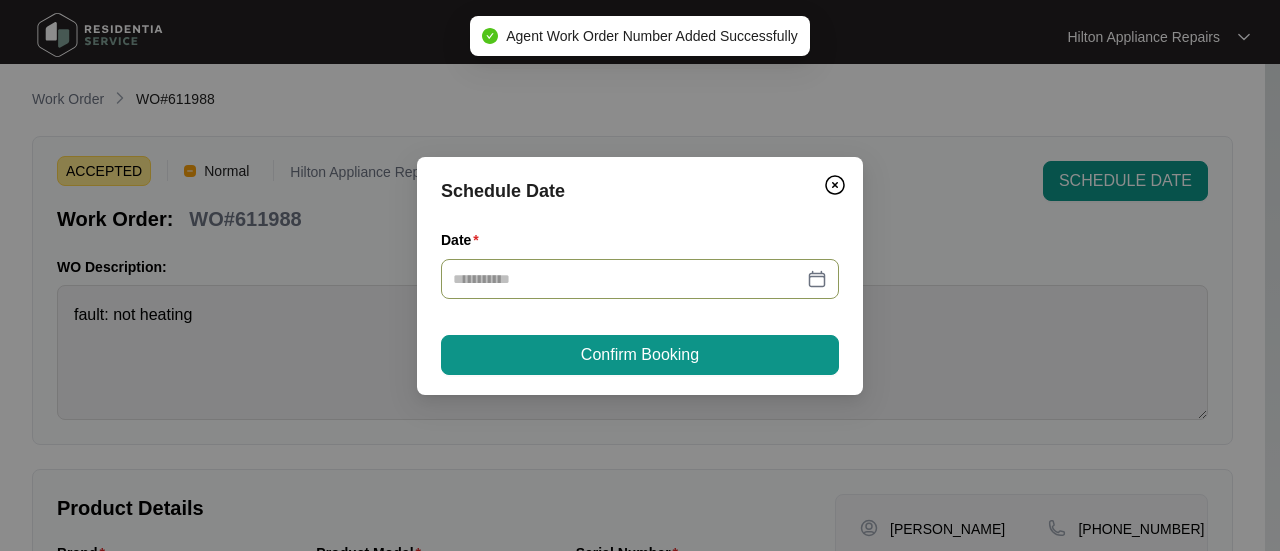 click at bounding box center (640, 279) 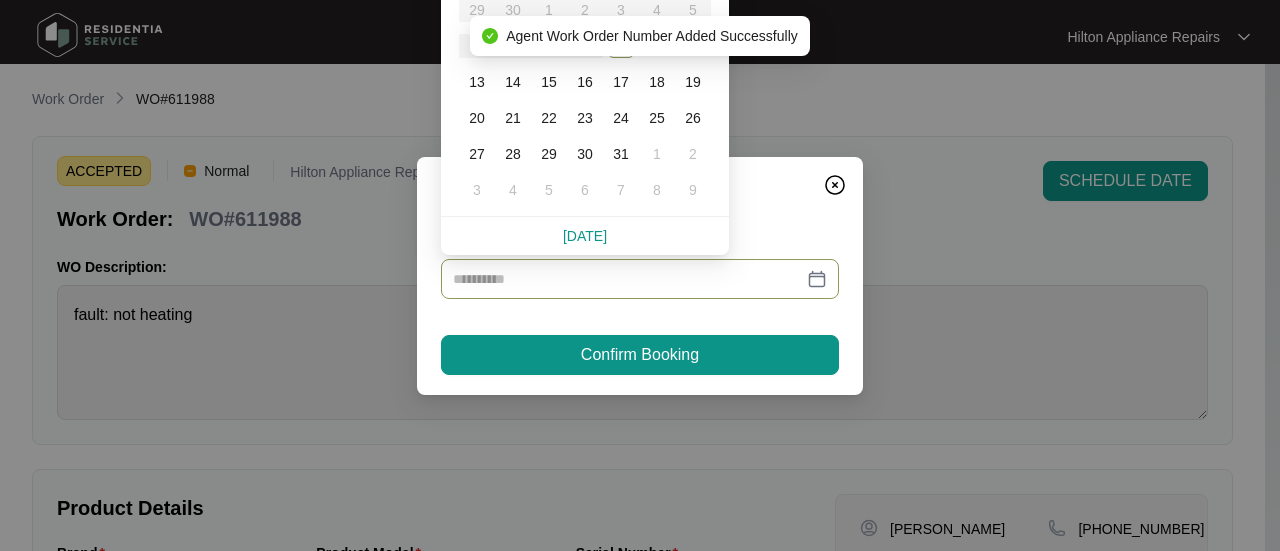 type on "**********" 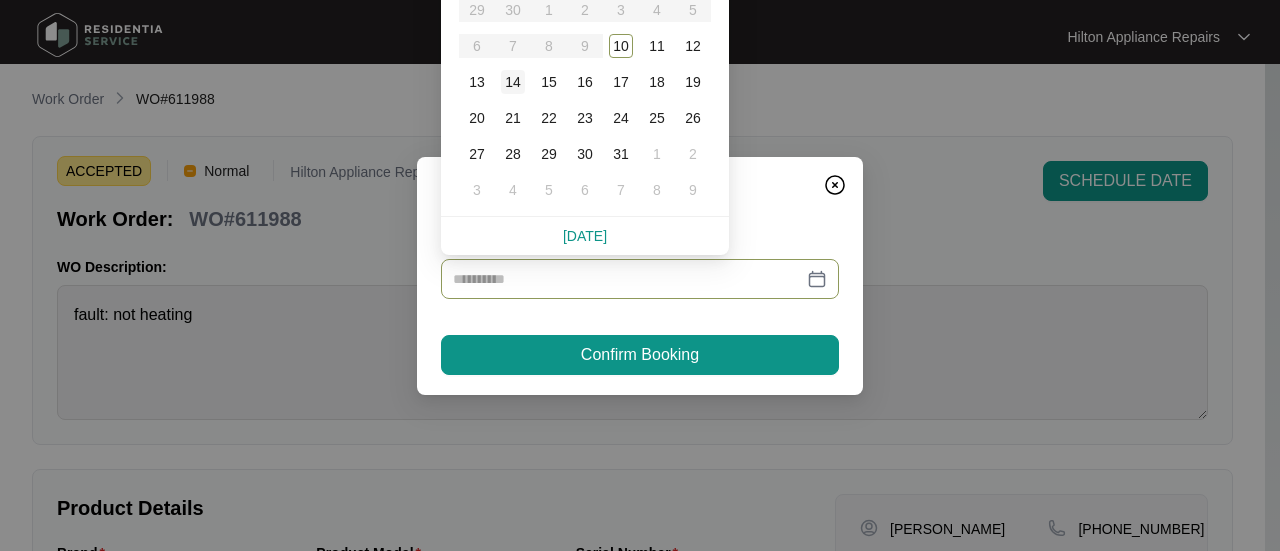 click on "14" at bounding box center [513, 82] 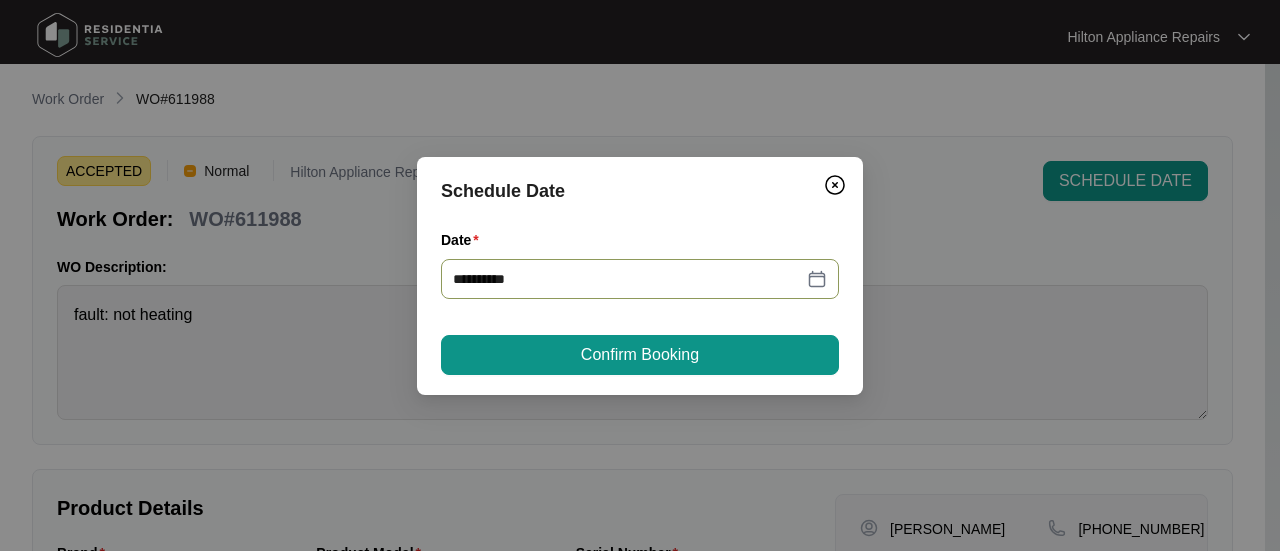 type on "**********" 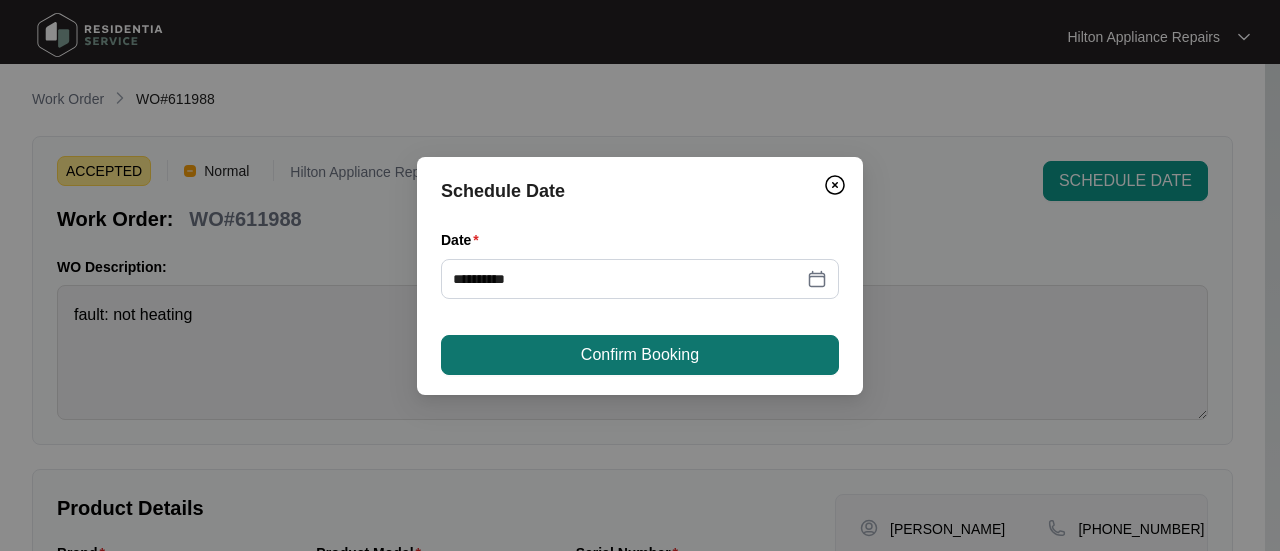 click on "Confirm Booking" at bounding box center (640, 355) 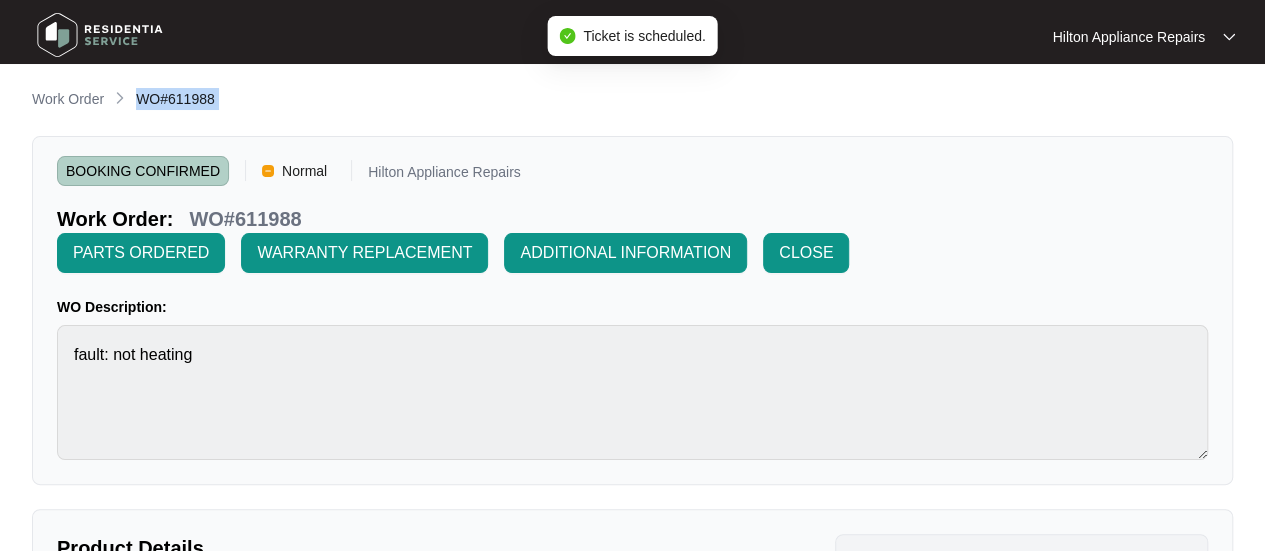 drag, startPoint x: 216, startPoint y: 102, endPoint x: 138, endPoint y: 107, distance: 78.160095 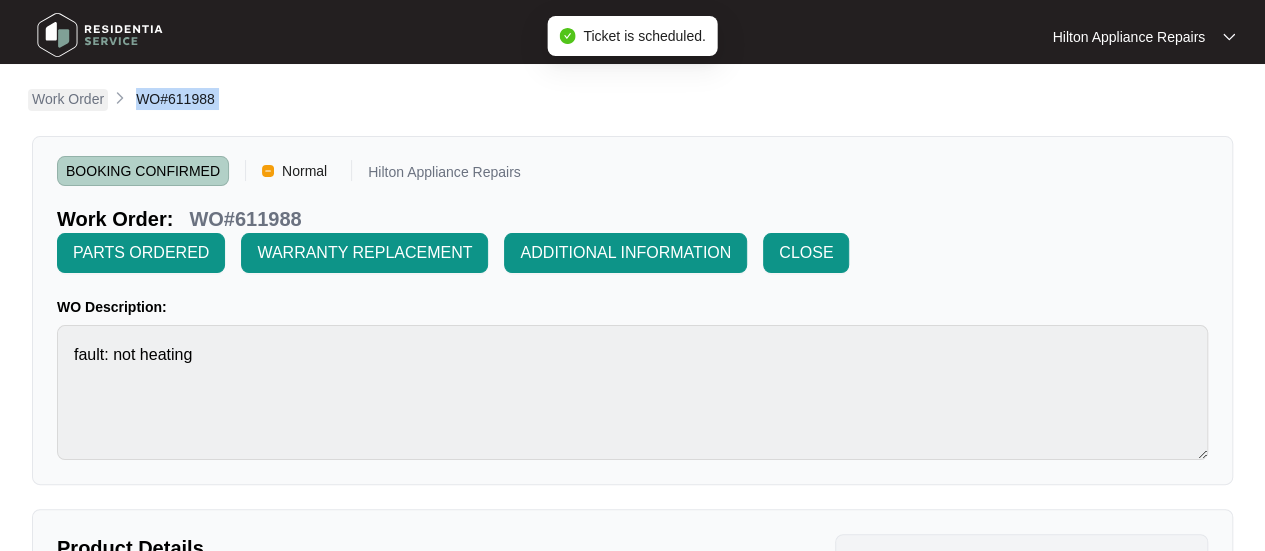 click on "Work Order" at bounding box center [68, 99] 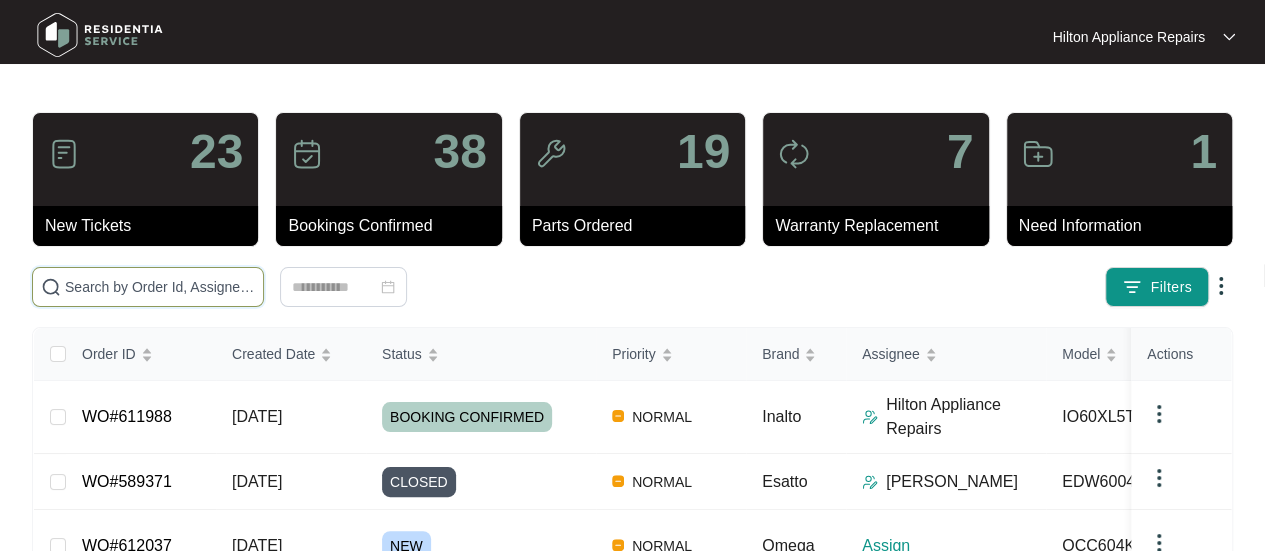 click at bounding box center [160, 287] 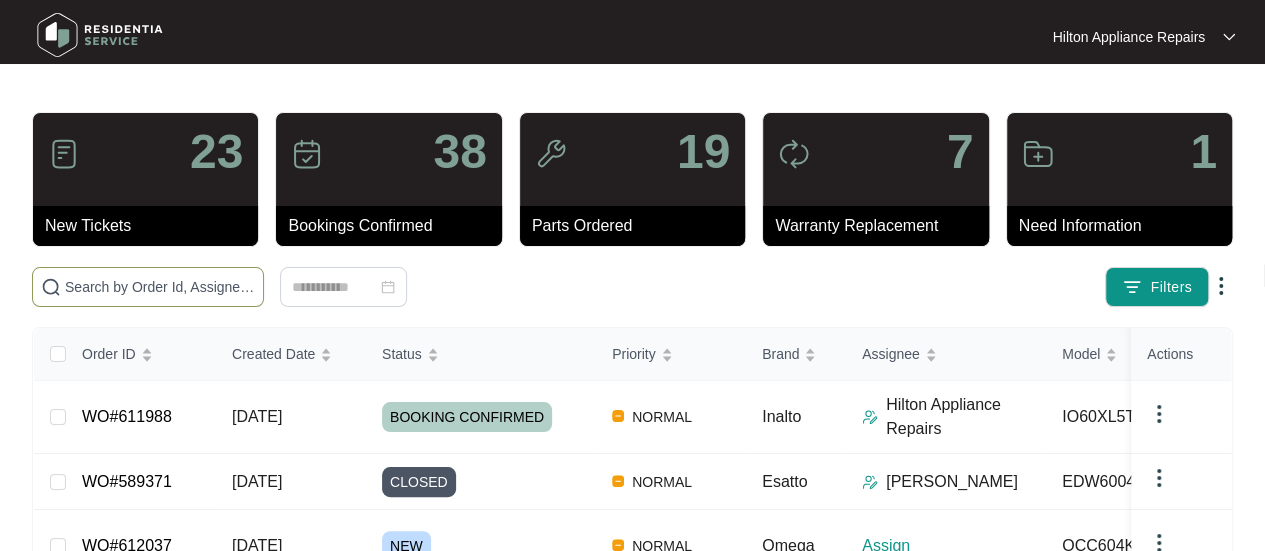 paste on "WO#611988" 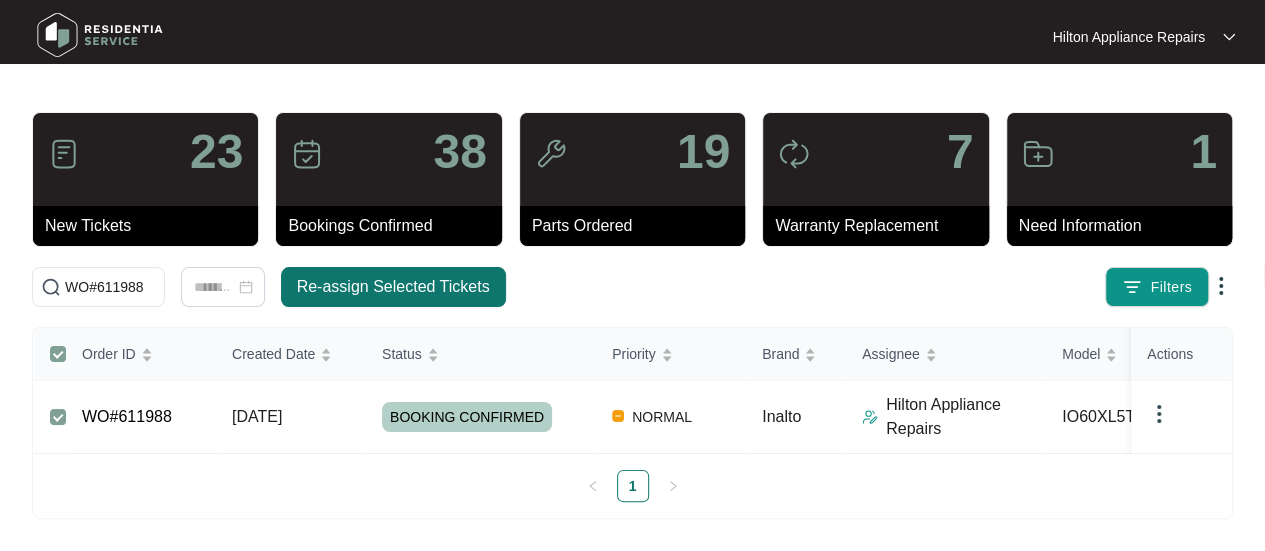 click on "Re-assign Selected Tickets" at bounding box center (393, 287) 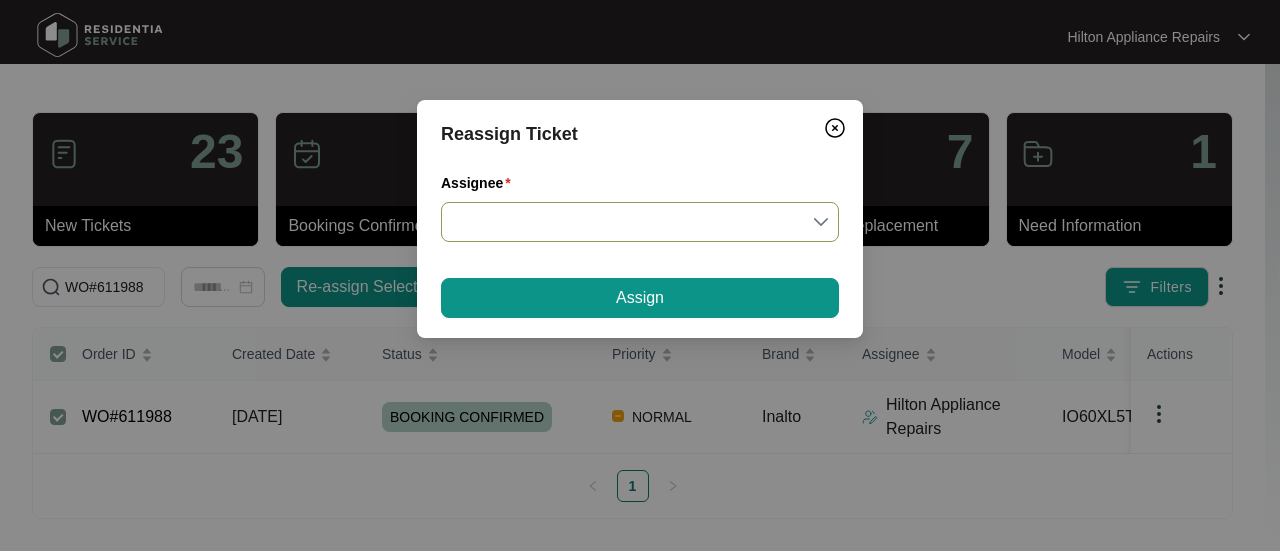 click on "Assignee" at bounding box center [640, 222] 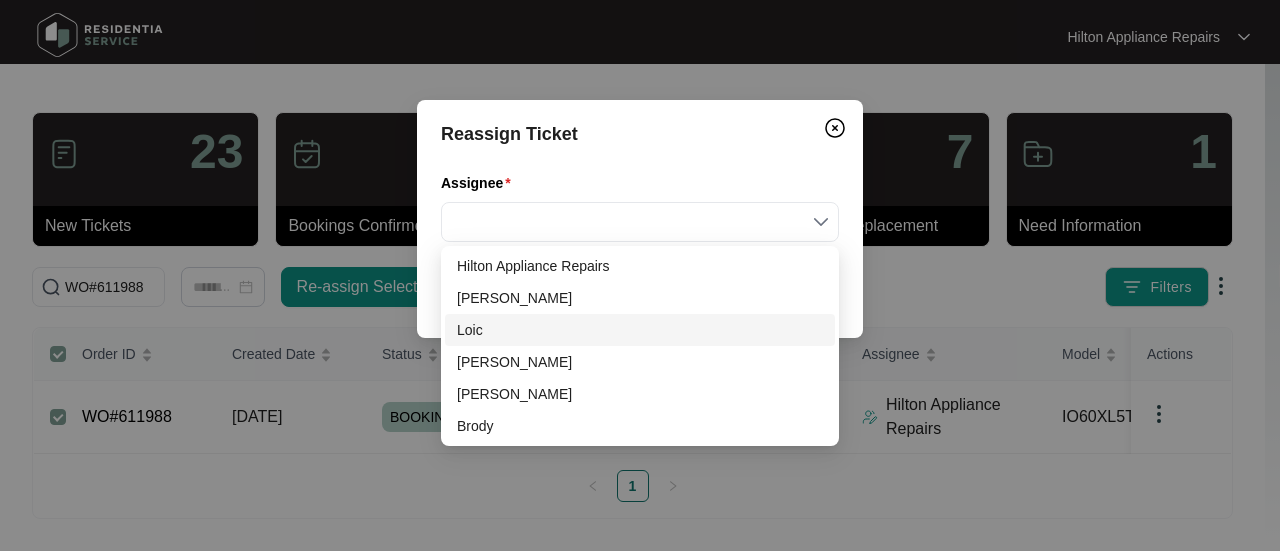 drag, startPoint x: 480, startPoint y: 335, endPoint x: 560, endPoint y: 320, distance: 81.394104 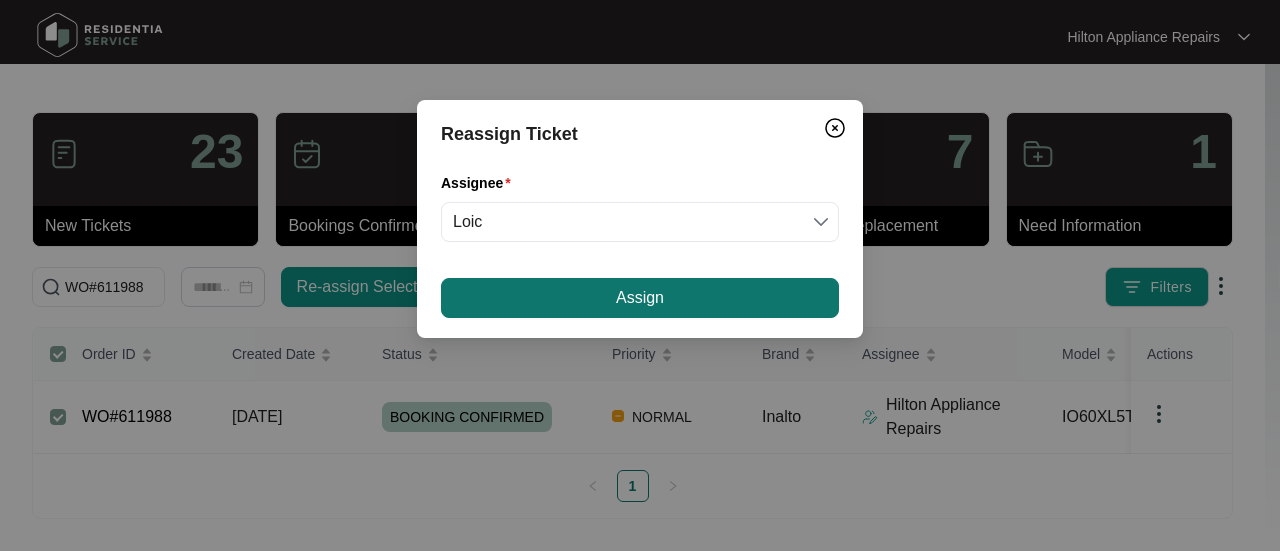 click on "Assign" at bounding box center [640, 298] 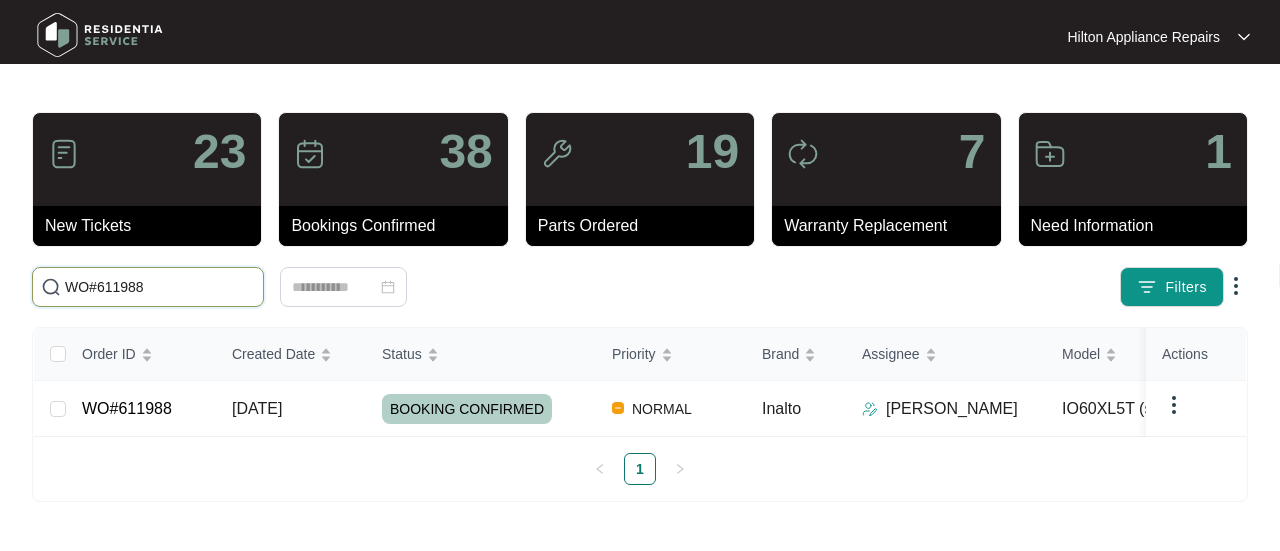 drag, startPoint x: 166, startPoint y: 278, endPoint x: 180, endPoint y: 285, distance: 15.652476 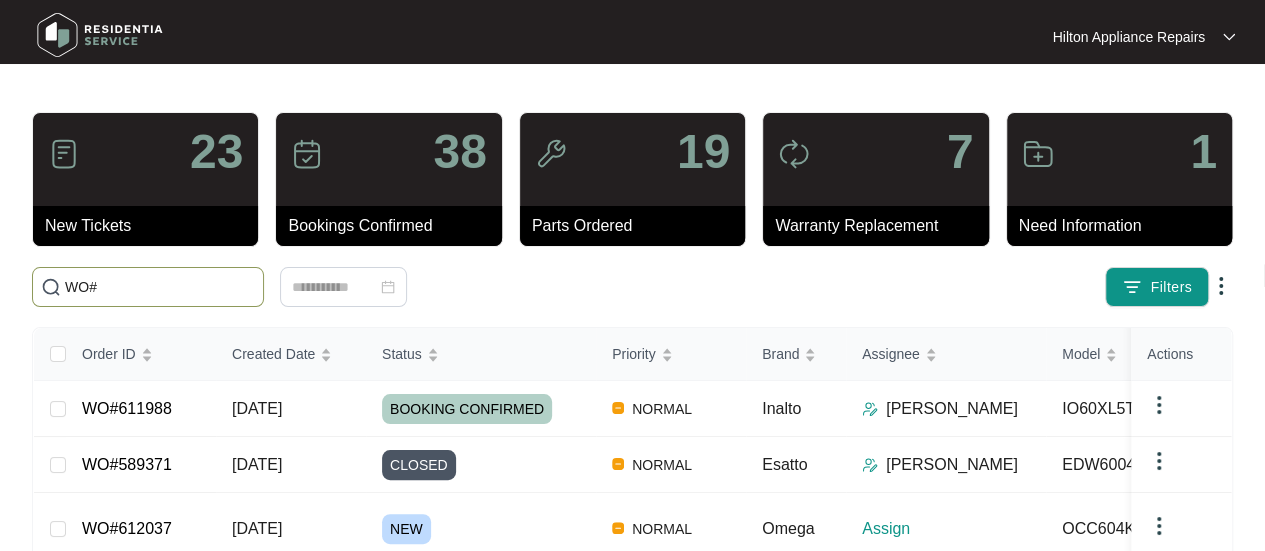 paste on "608304" 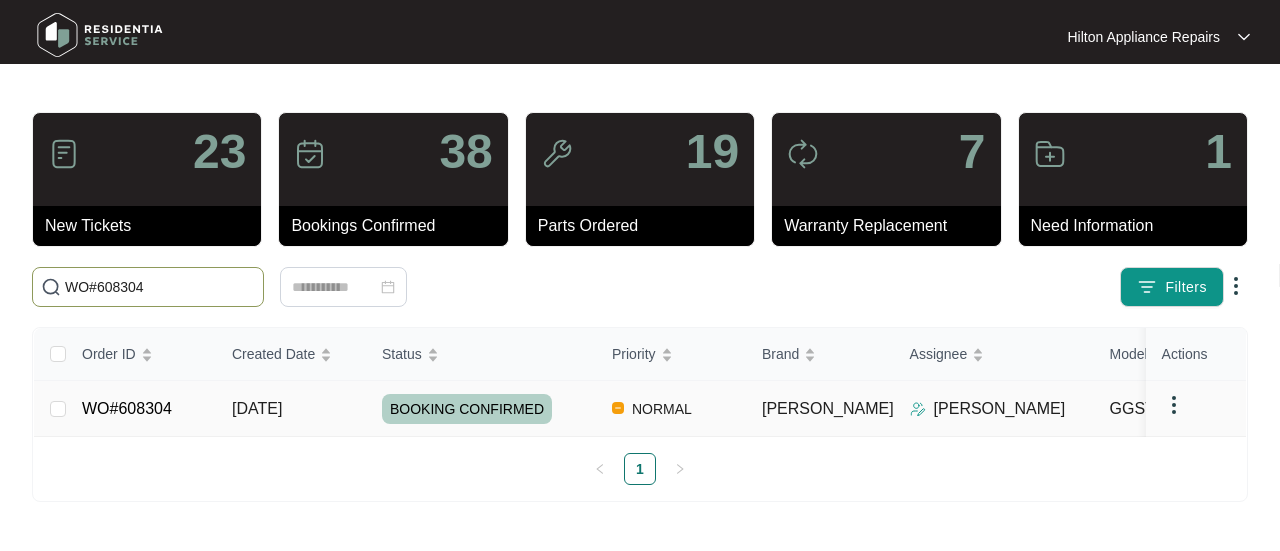 type on "WO#608304" 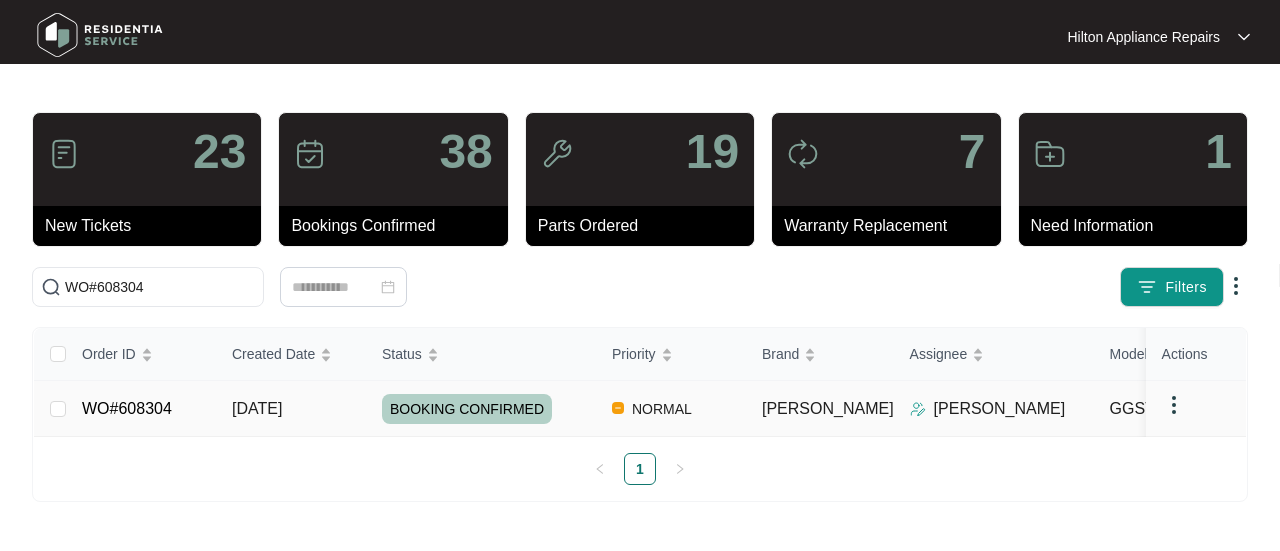 click on "[DATE]" at bounding box center (257, 408) 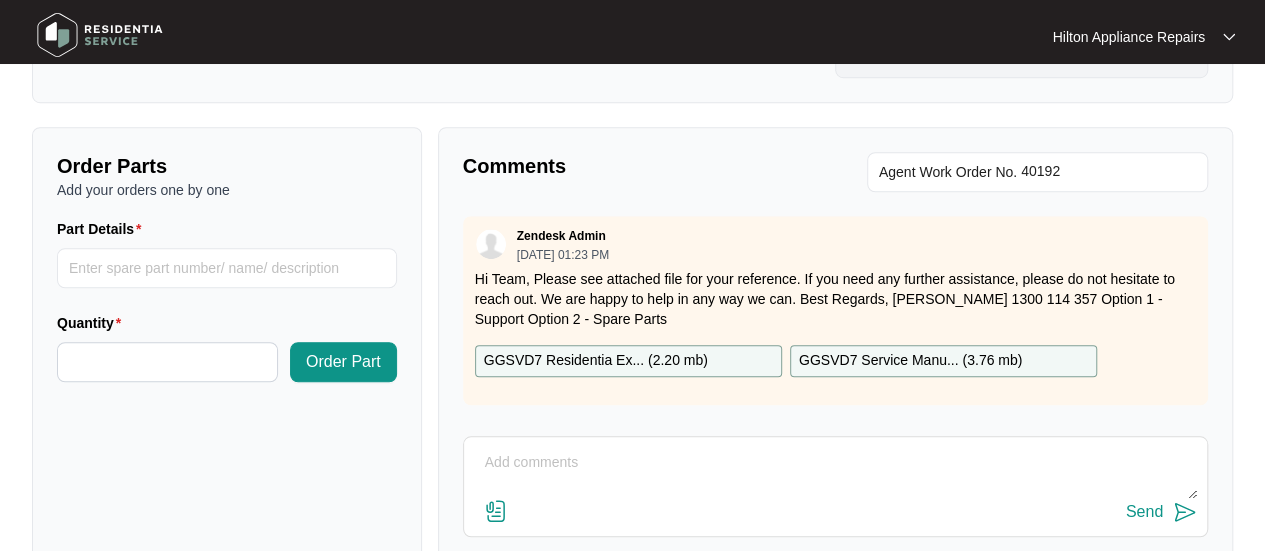 scroll, scrollTop: 700, scrollLeft: 0, axis: vertical 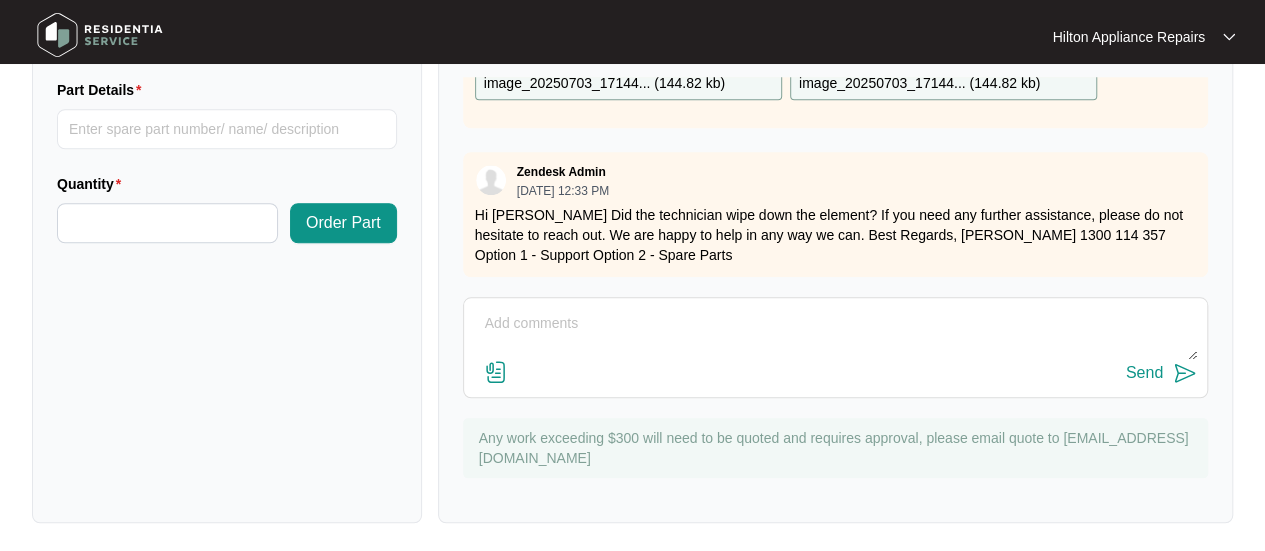 click at bounding box center (835, 334) 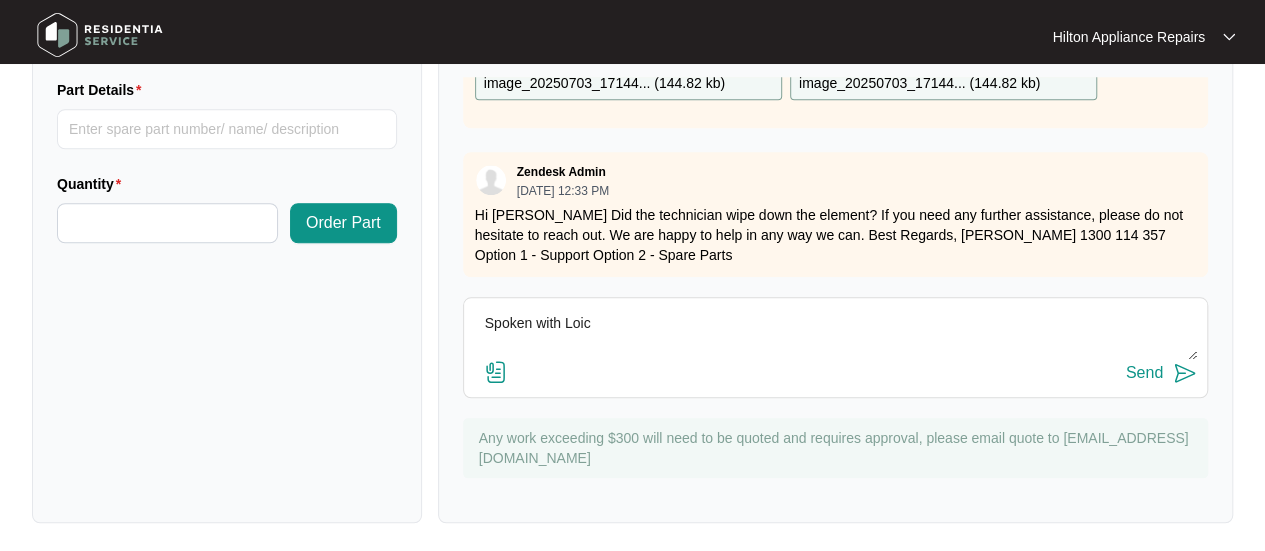 click on "Spoken with Loic" at bounding box center (835, 334) 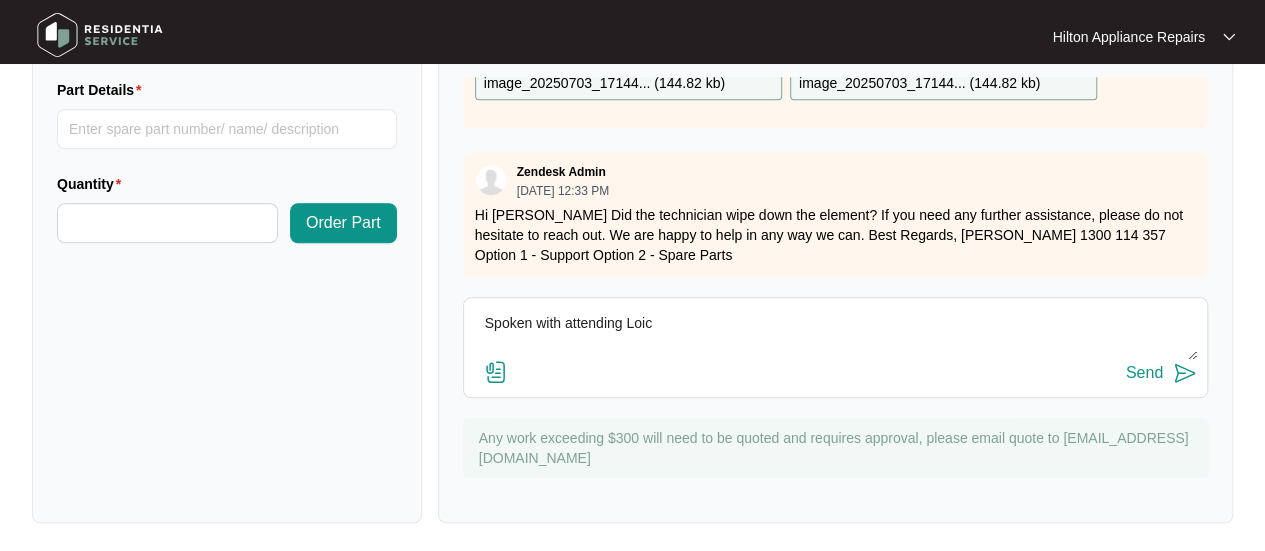 click on "Spoken with attending Loic" at bounding box center [835, 334] 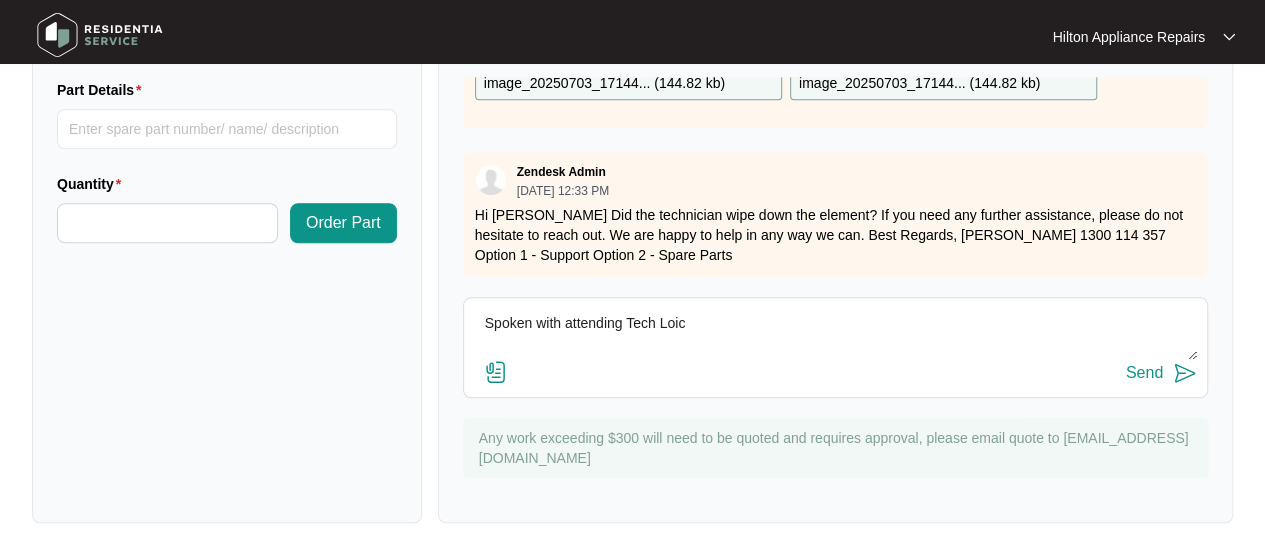 click on "Spoken with attending Tech Loic" at bounding box center (835, 334) 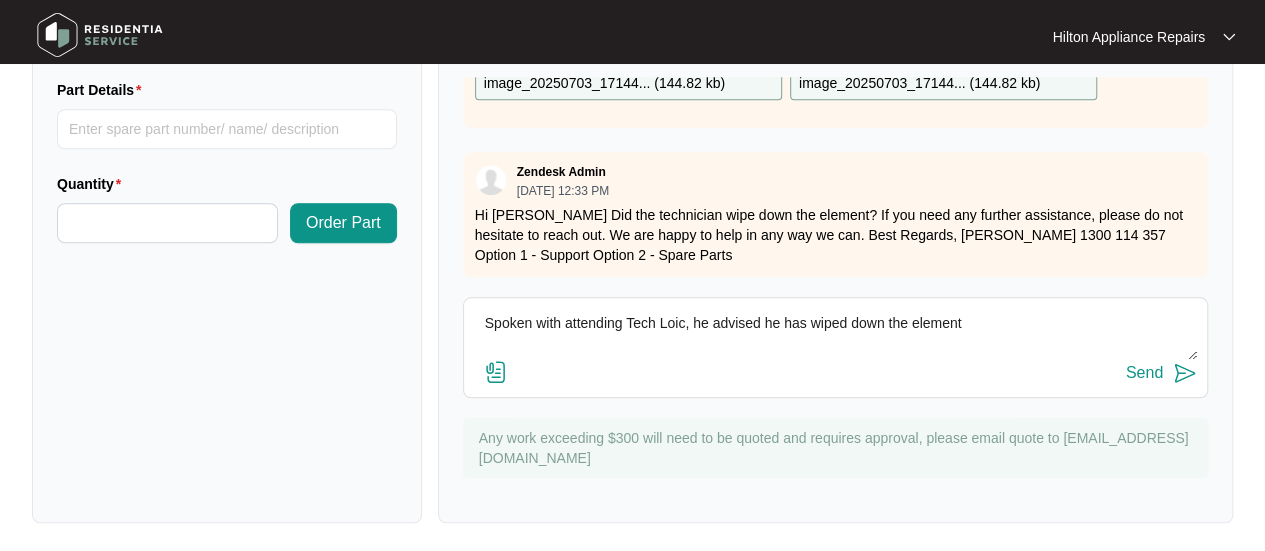 drag, startPoint x: 944, startPoint y: 331, endPoint x: 212, endPoint y: 339, distance: 732.0437 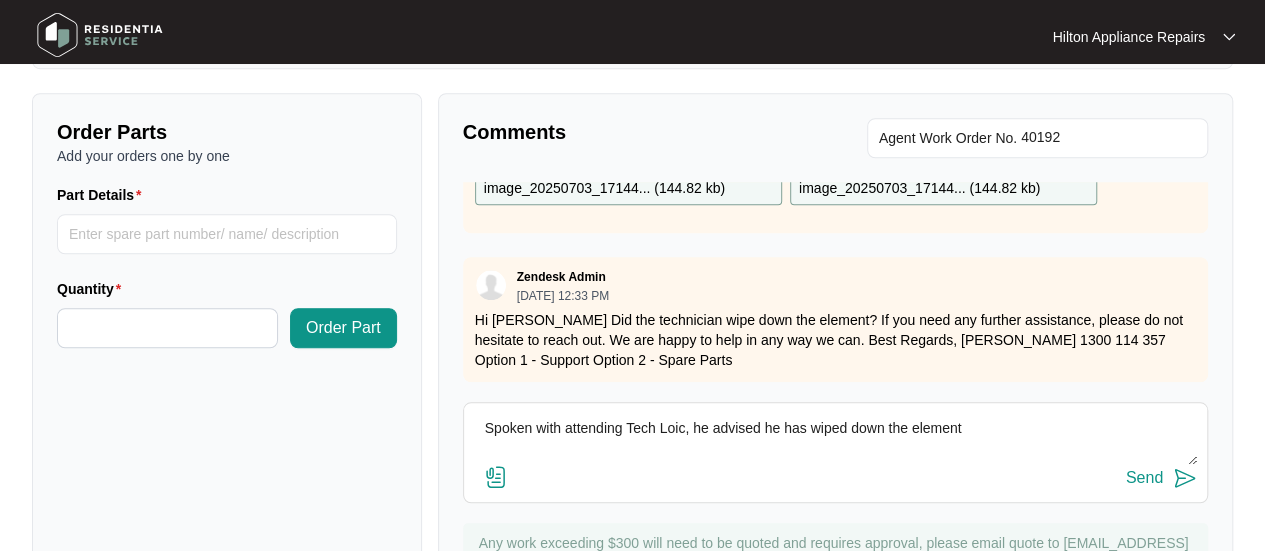 scroll, scrollTop: 831, scrollLeft: 0, axis: vertical 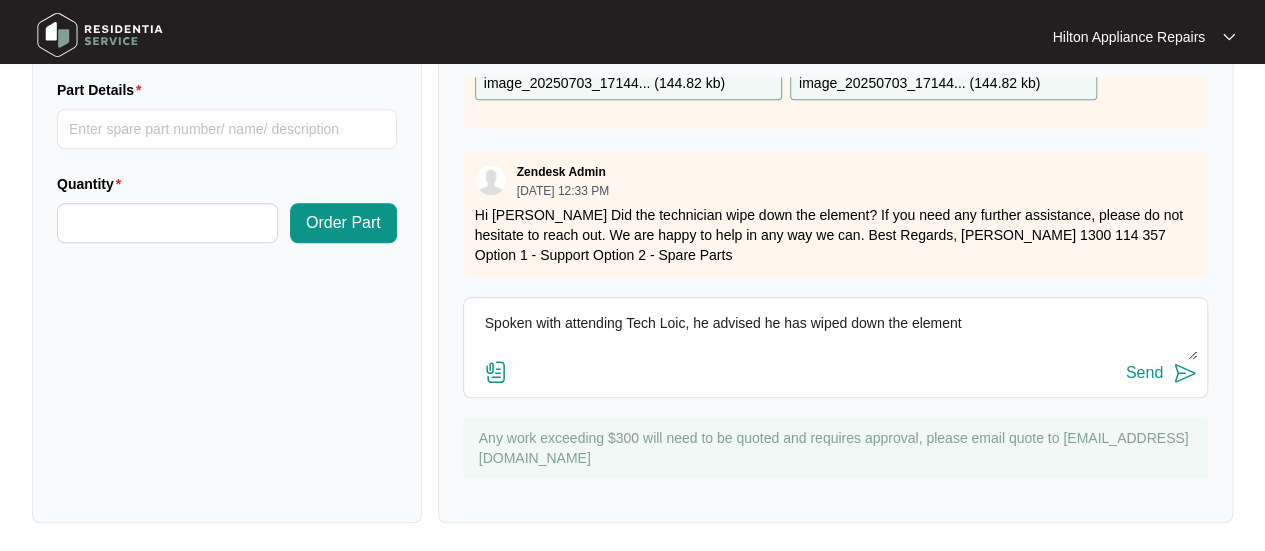 click on "Spoken with attending Tech Loic, he advised he has wiped down the element" at bounding box center (835, 334) 